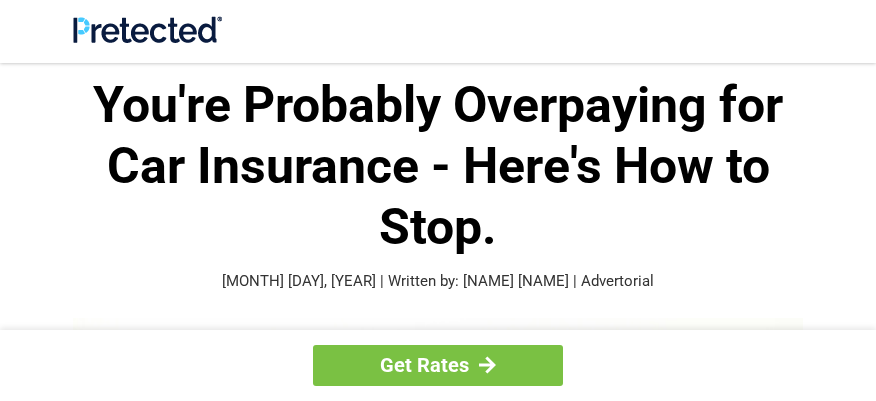 scroll, scrollTop: 0, scrollLeft: 0, axis: both 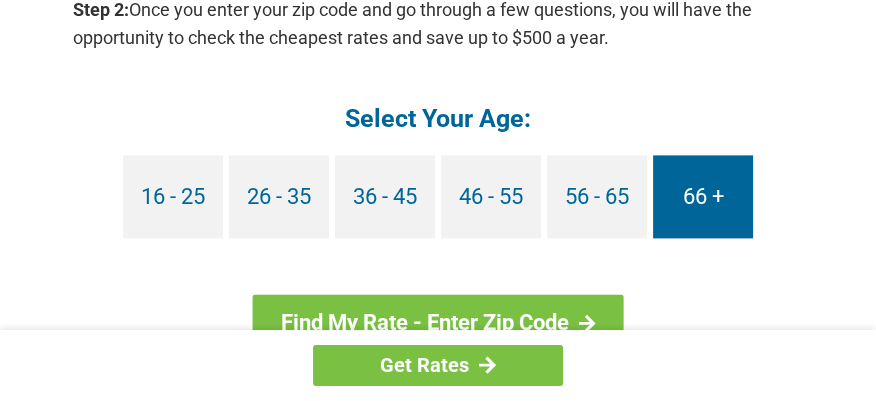 click on "66 +" at bounding box center (703, 196) 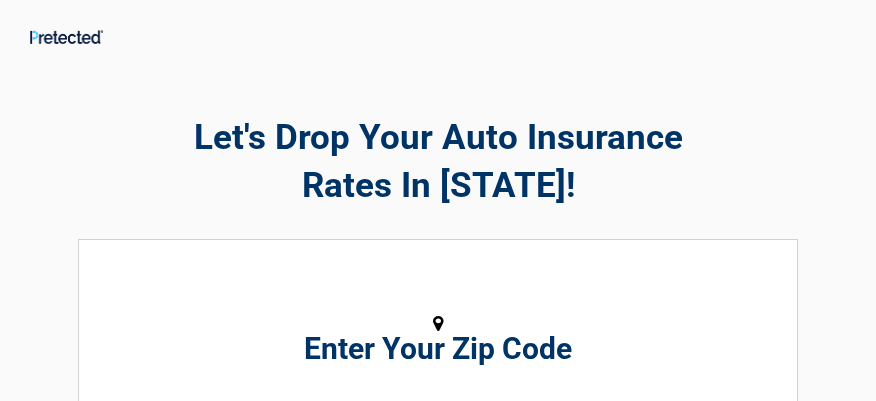 scroll, scrollTop: 0, scrollLeft: 0, axis: both 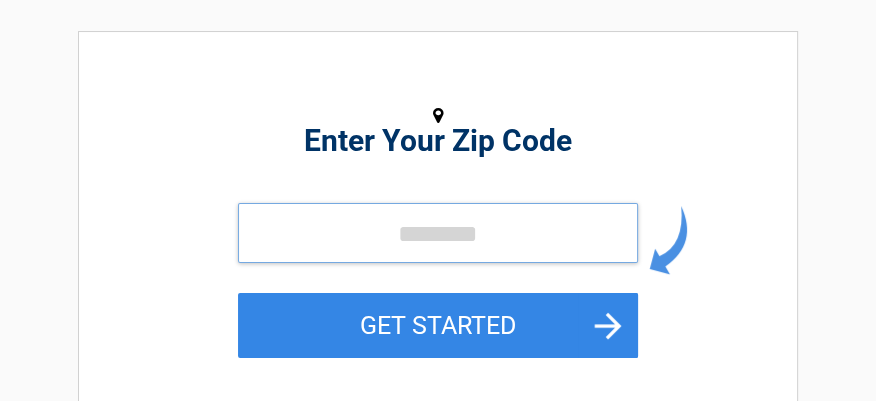 click at bounding box center (438, 233) 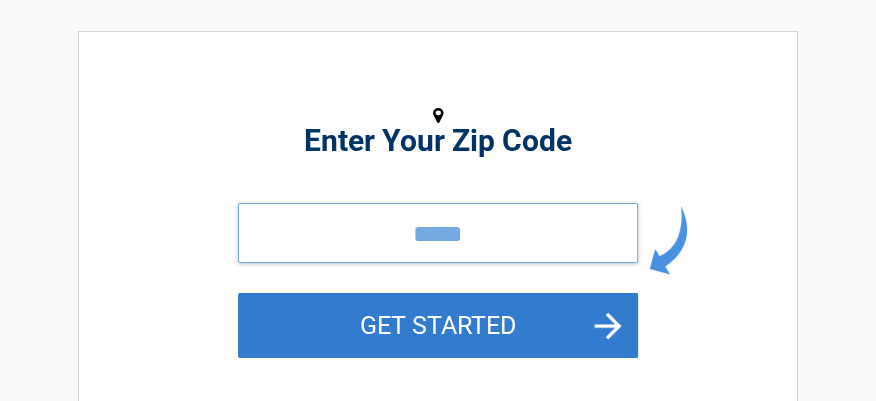 type on "*****" 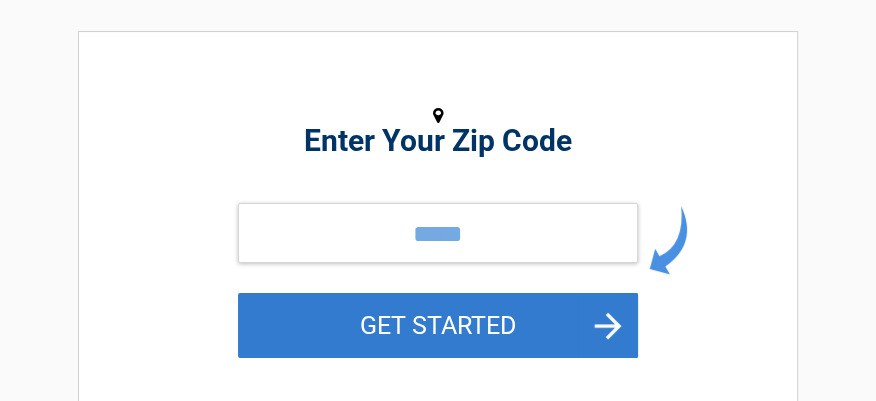 click on "GET STARTED" at bounding box center [438, 325] 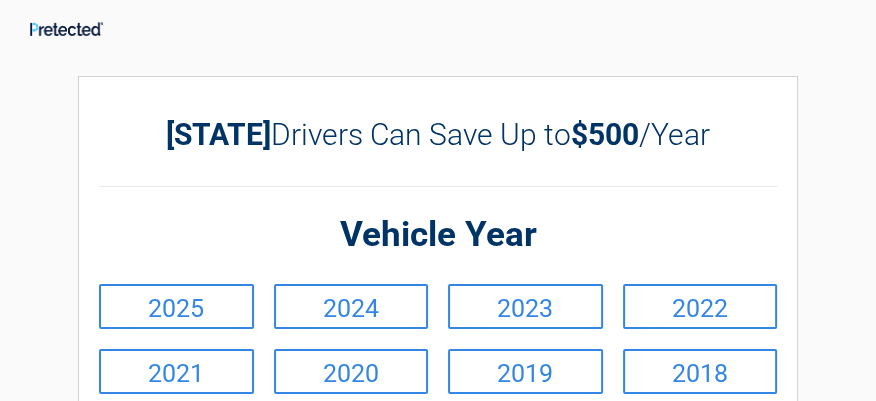 scroll, scrollTop: 0, scrollLeft: 0, axis: both 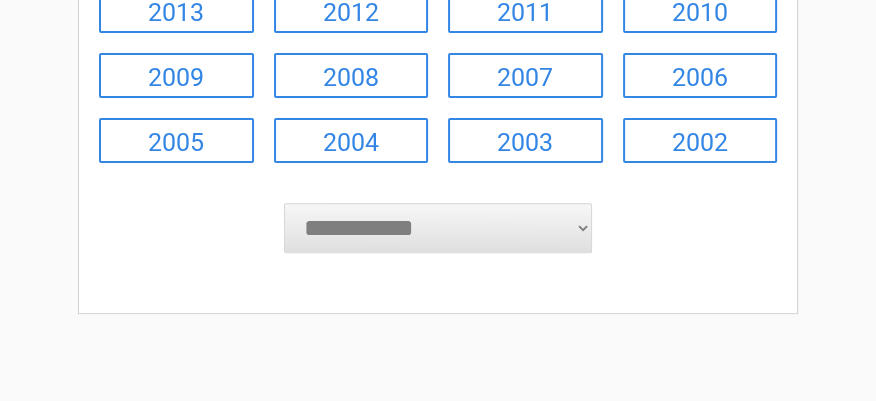 click on "**********" at bounding box center [438, 228] 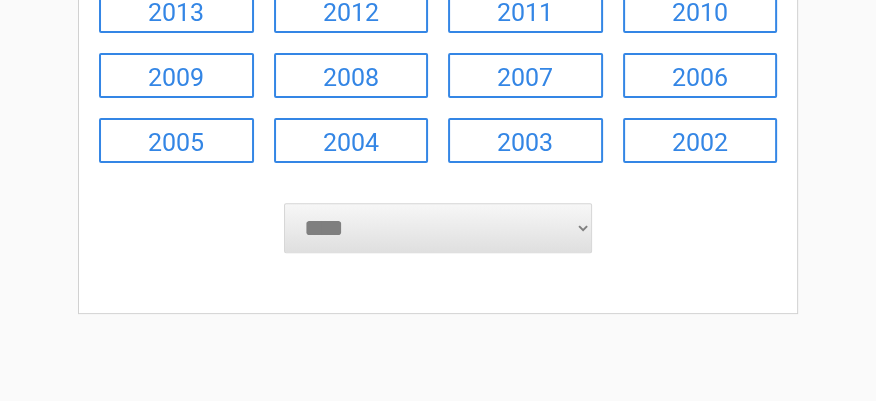 click on "**********" at bounding box center (438, 228) 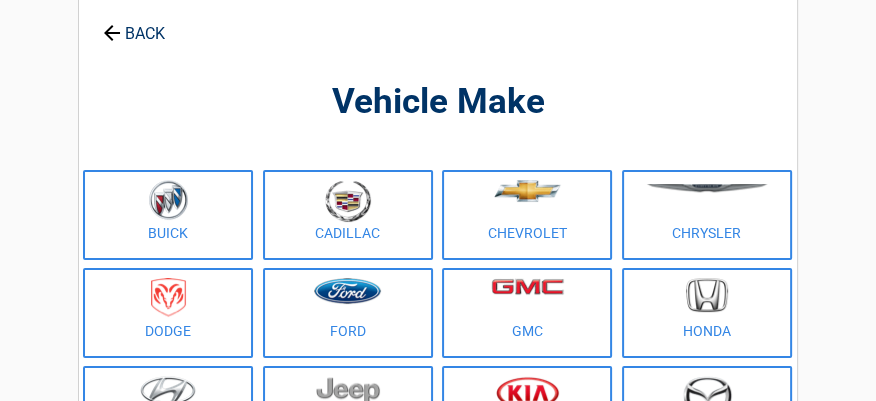 scroll, scrollTop: 0, scrollLeft: 0, axis: both 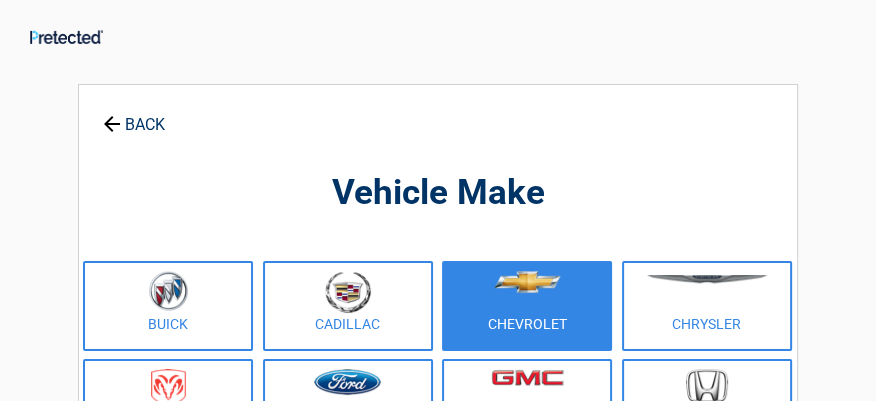 click at bounding box center [527, 282] 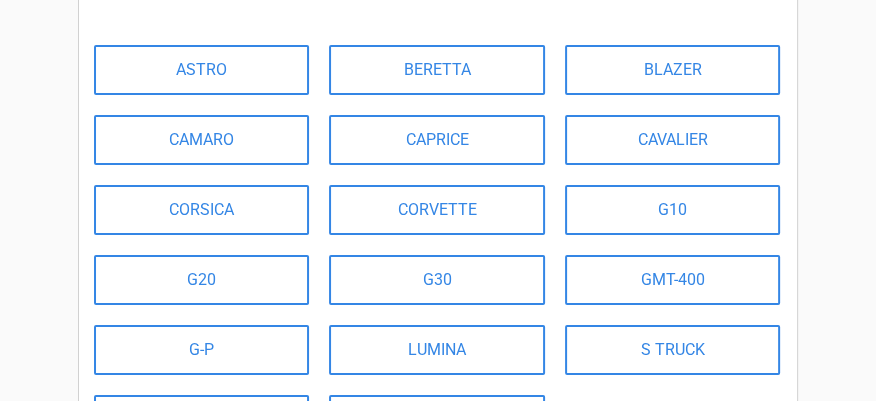 scroll, scrollTop: 244, scrollLeft: 0, axis: vertical 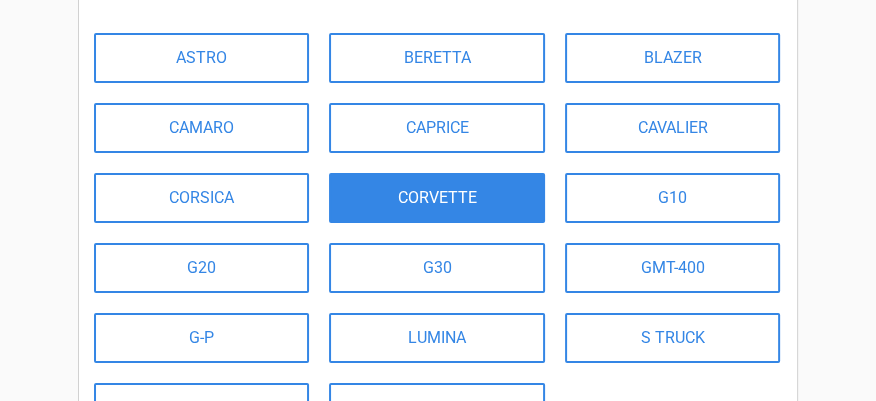 click on "CORVETTE" at bounding box center [436, 198] 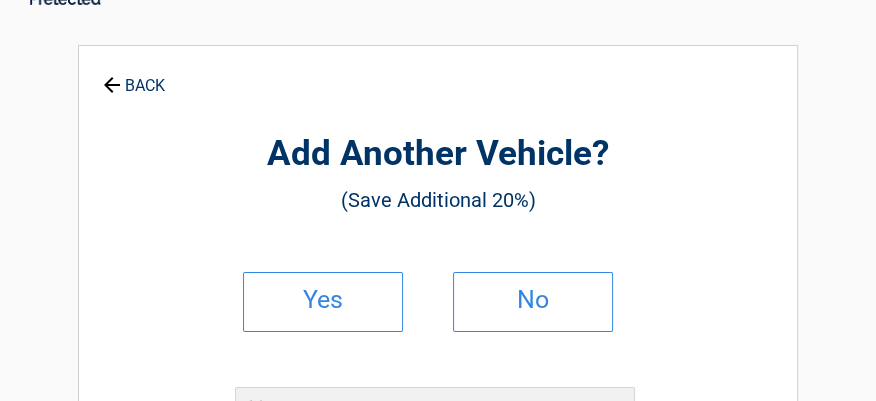 scroll, scrollTop: 0, scrollLeft: 0, axis: both 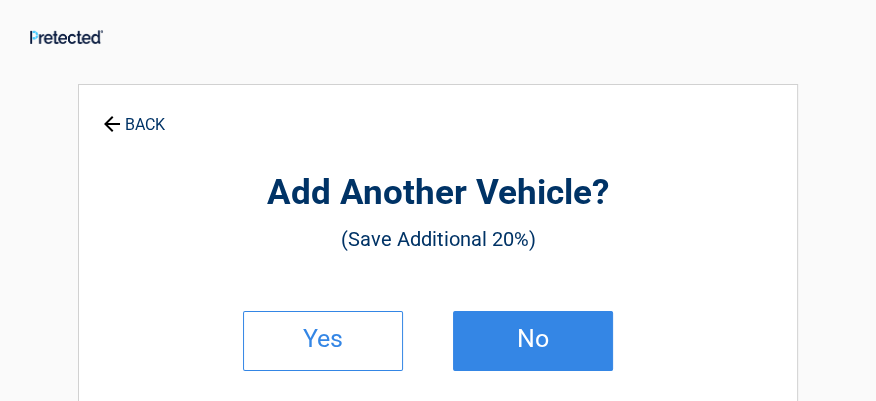 click on "No" at bounding box center [533, 339] 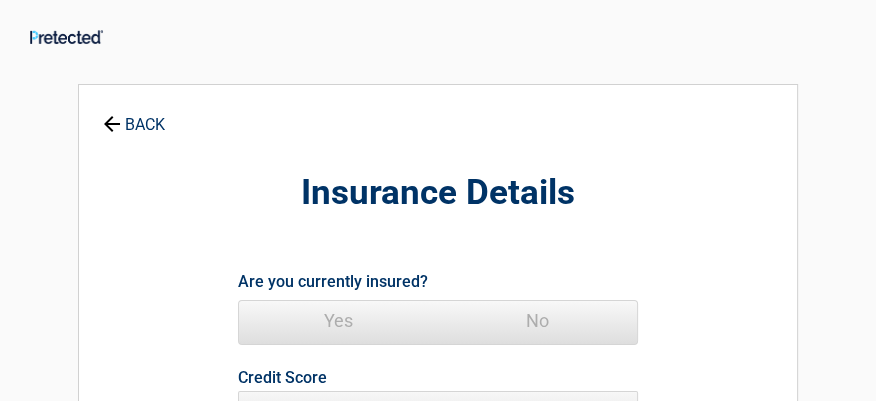 click on "Yes" at bounding box center [338, 321] 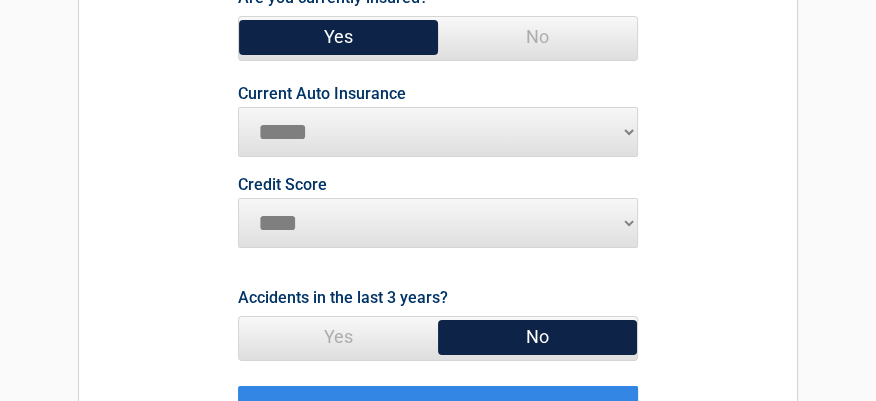 scroll, scrollTop: 317, scrollLeft: 0, axis: vertical 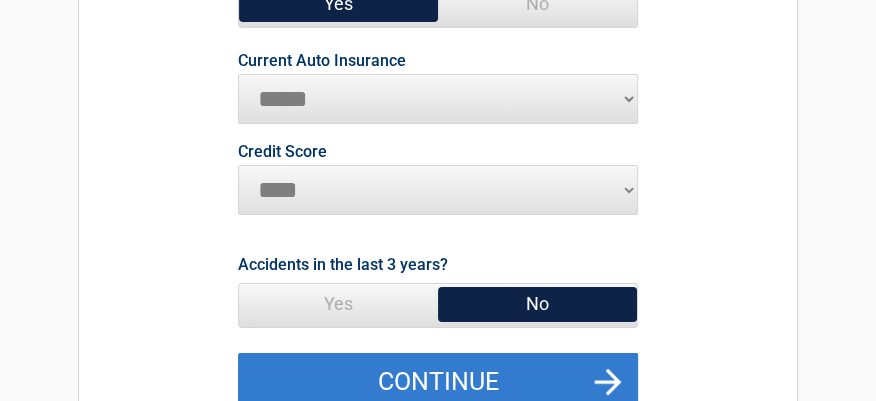 click on "Continue" at bounding box center (438, 382) 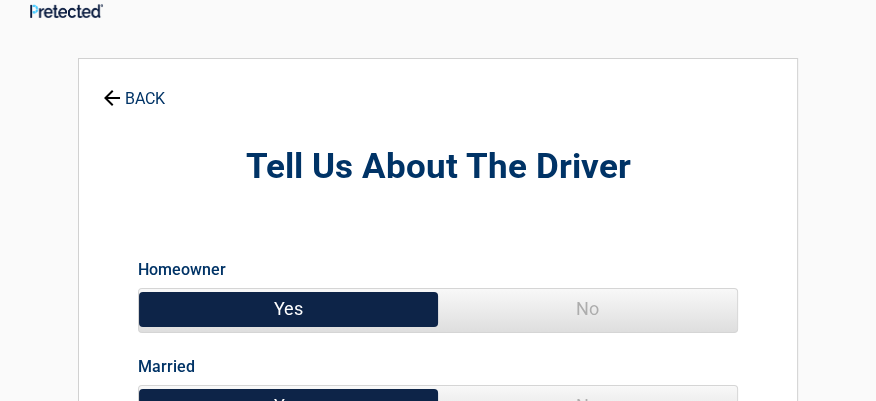 scroll, scrollTop: 0, scrollLeft: 0, axis: both 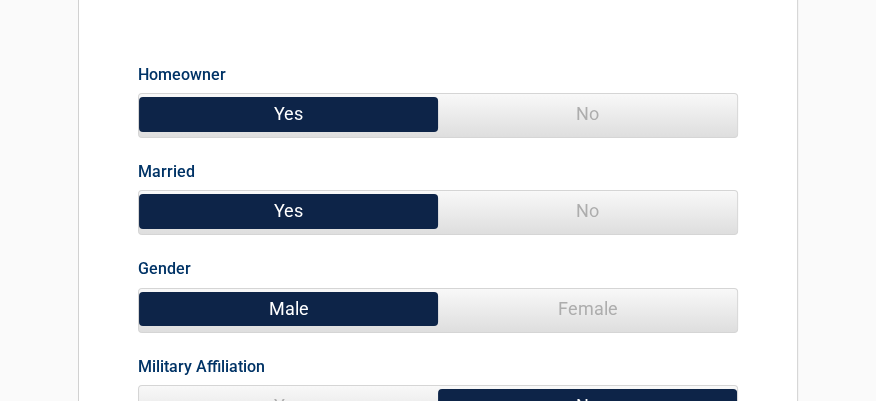 click on "No" at bounding box center [587, 211] 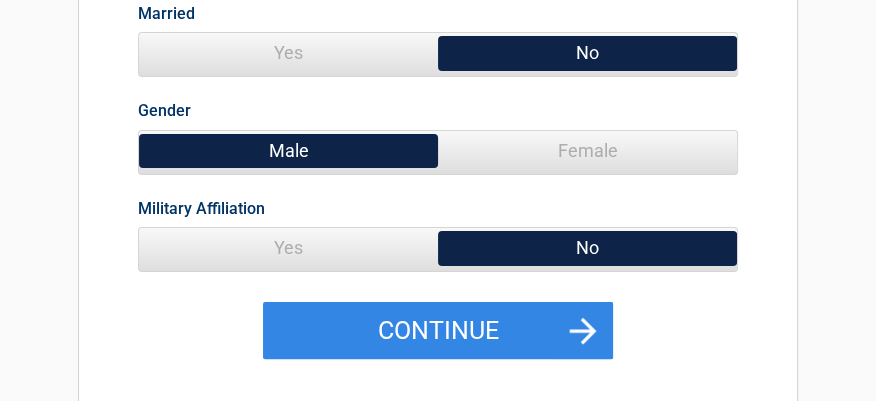 scroll, scrollTop: 405, scrollLeft: 0, axis: vertical 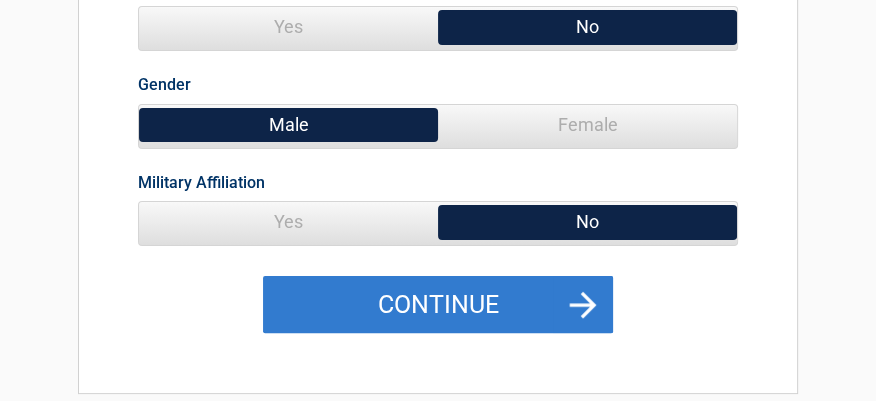click on "Continue" at bounding box center [438, 305] 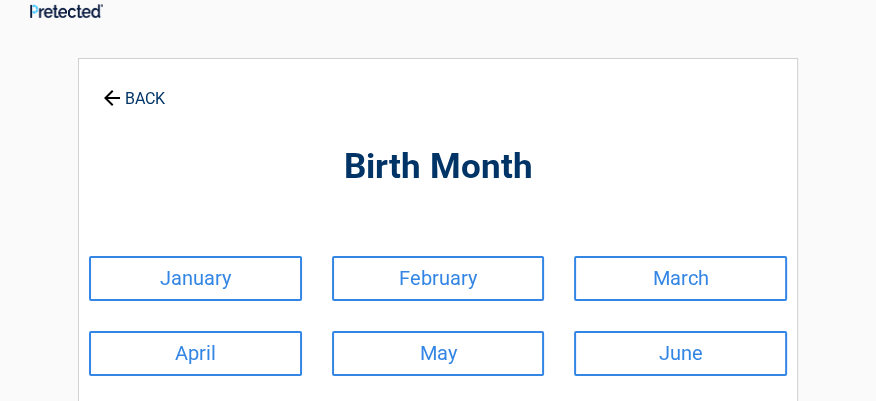 scroll, scrollTop: 0, scrollLeft: 0, axis: both 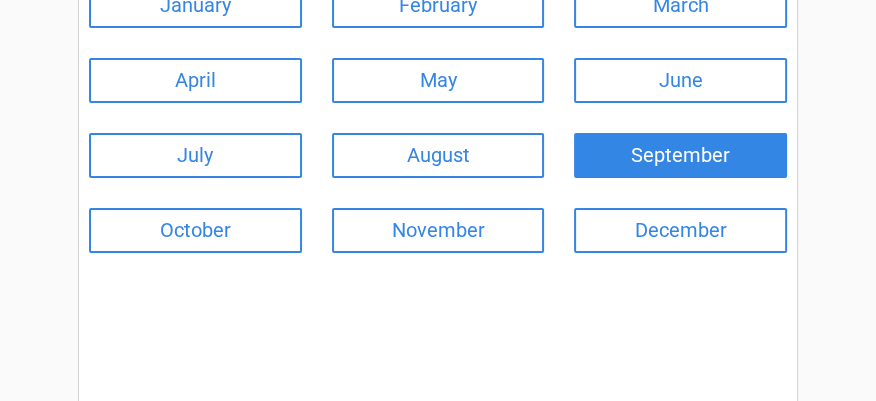 click on "September" at bounding box center [680, 155] 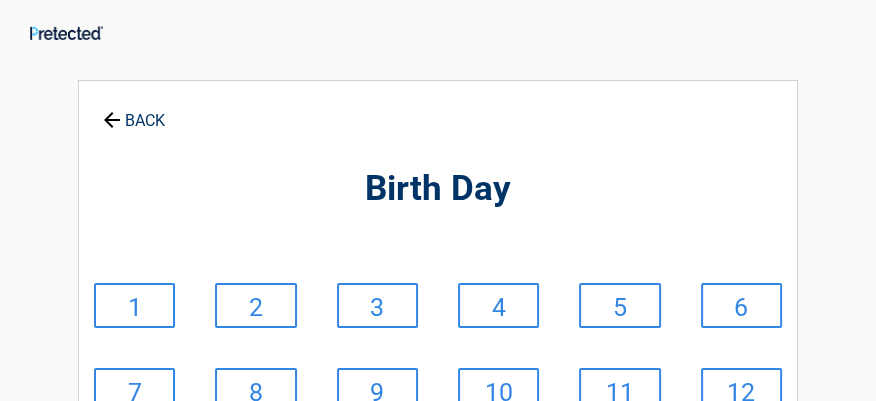scroll, scrollTop: 0, scrollLeft: 0, axis: both 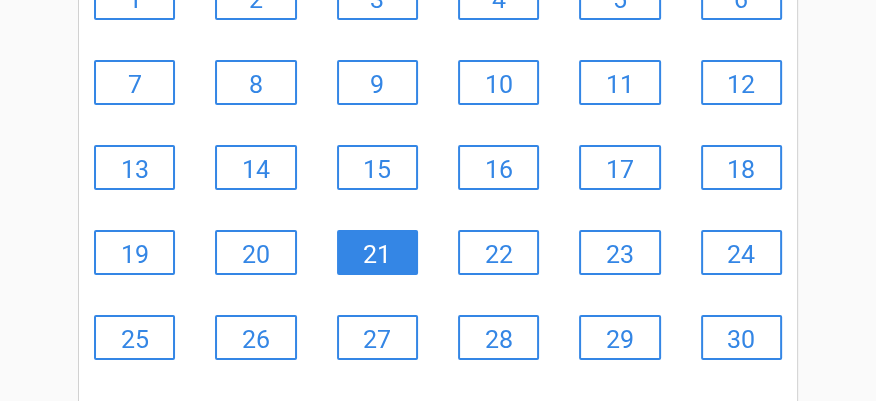click on "21" at bounding box center [377, 252] 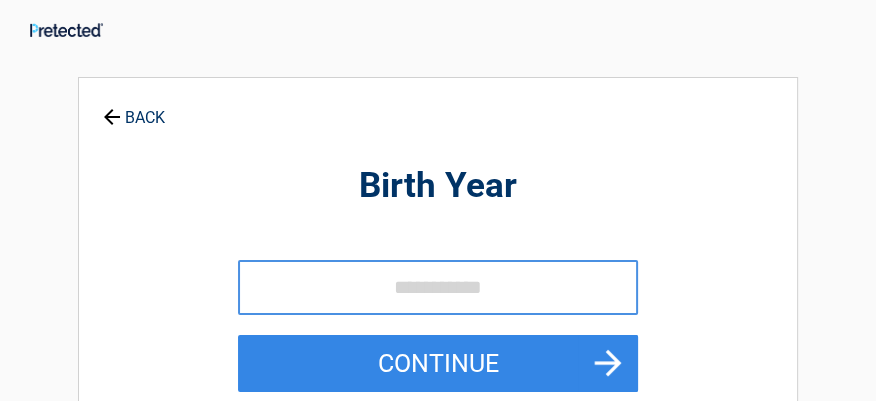 scroll, scrollTop: 0, scrollLeft: 0, axis: both 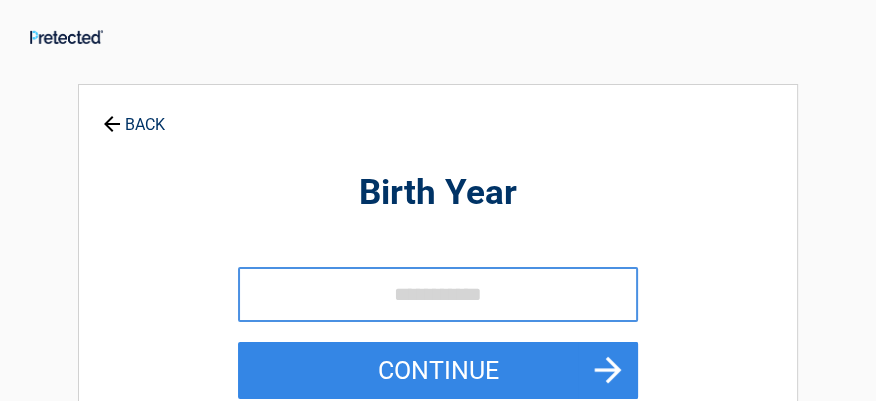 click at bounding box center [438, 294] 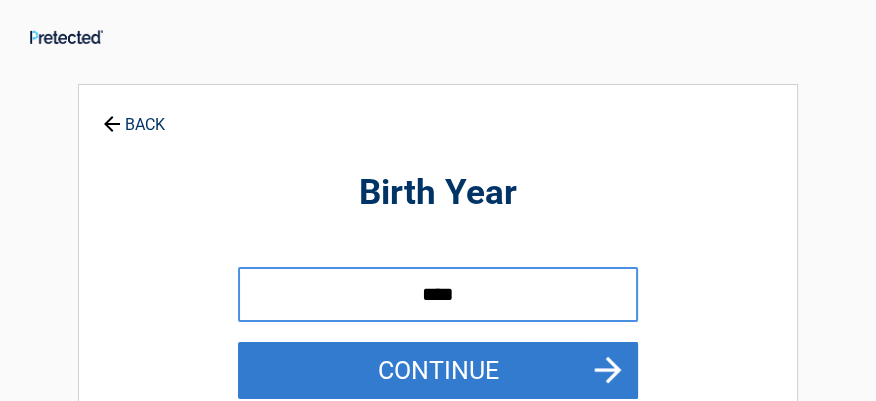type on "****" 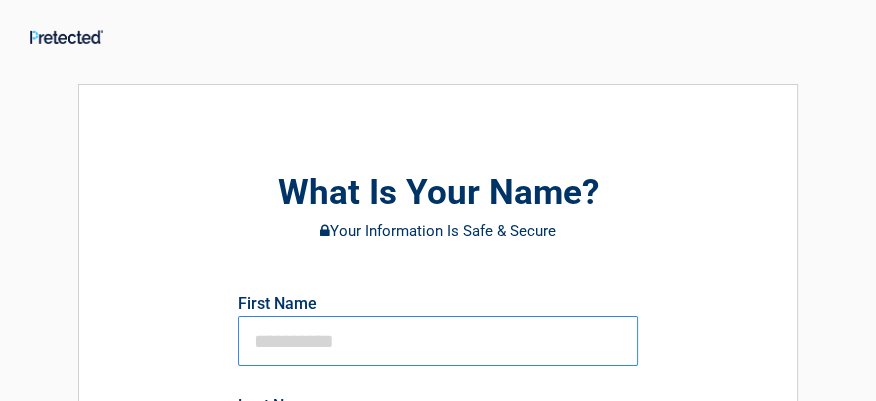 click at bounding box center [438, 341] 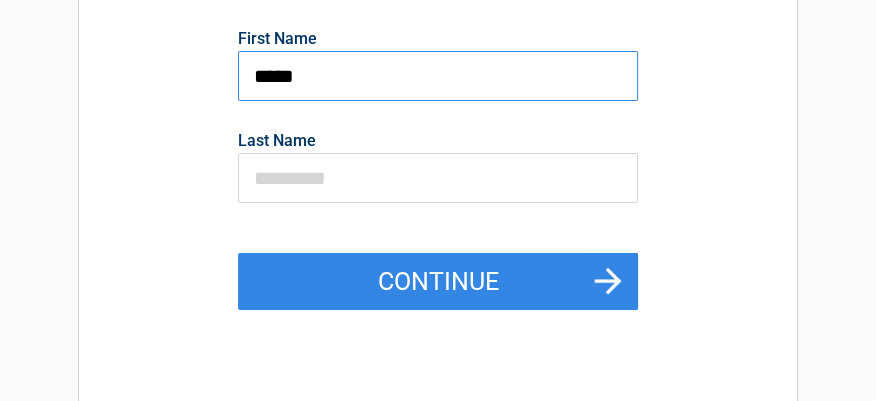 scroll, scrollTop: 288, scrollLeft: 0, axis: vertical 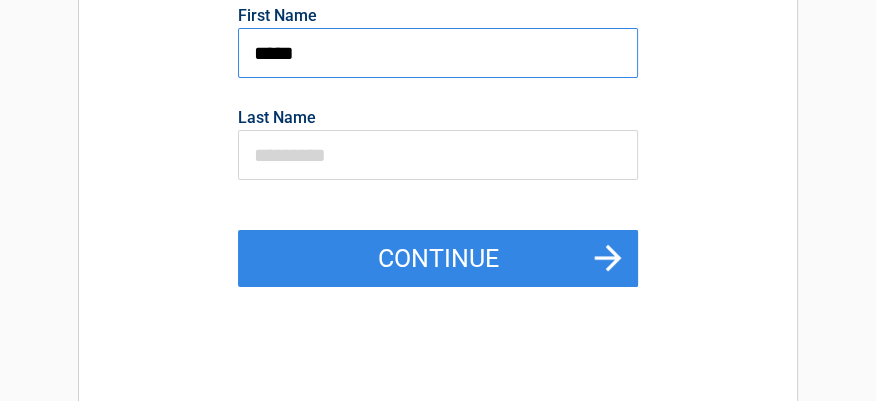 type on "*****" 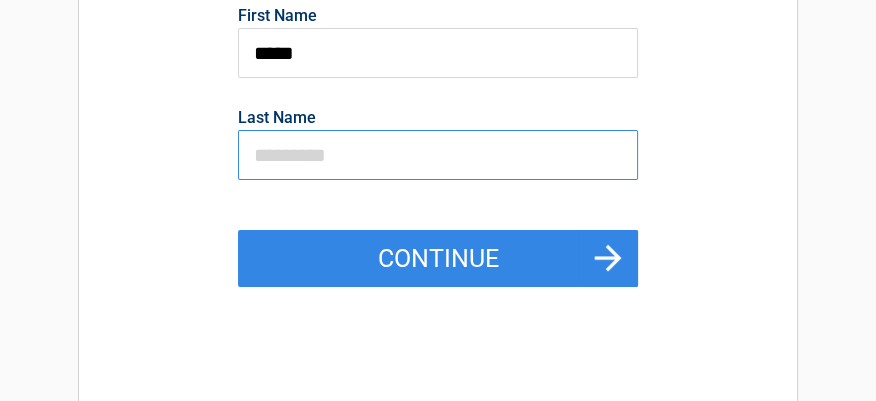 click at bounding box center [438, 155] 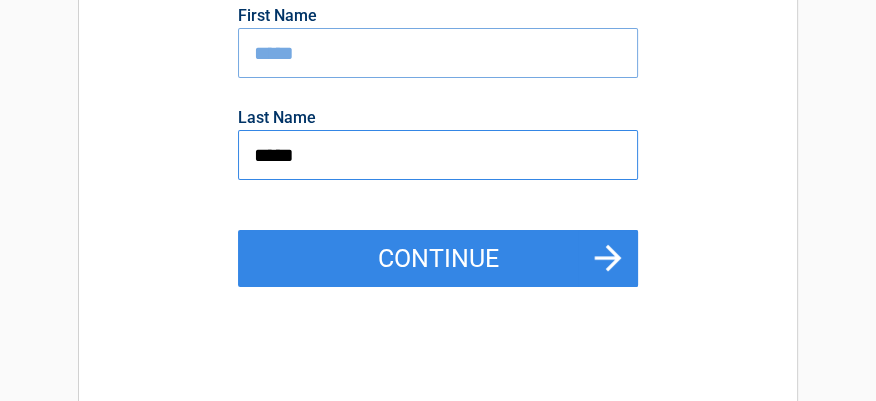 type on "*****" 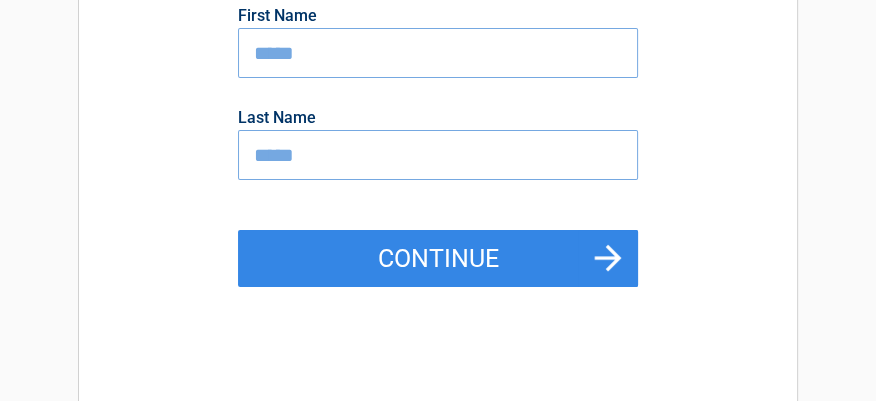 click on "What Is Your Name?
Your Information Is Safe & Secure
First Name
*****
Last Name
*****
Continue" at bounding box center (438, 94) 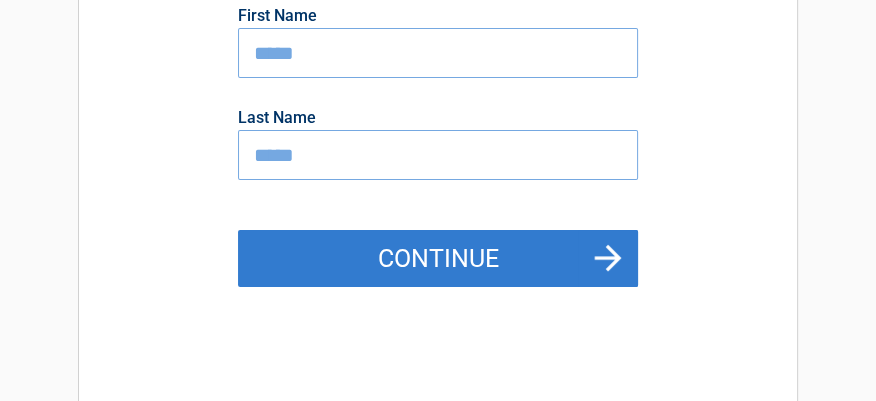 click on "Continue" at bounding box center [438, 259] 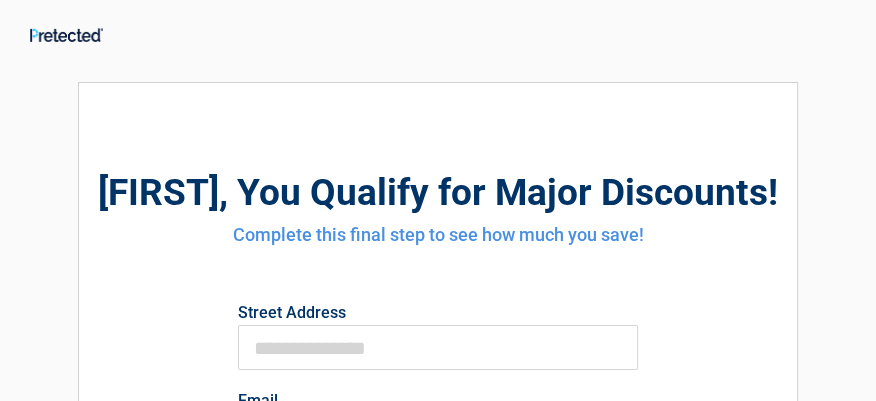 scroll, scrollTop: 0, scrollLeft: 0, axis: both 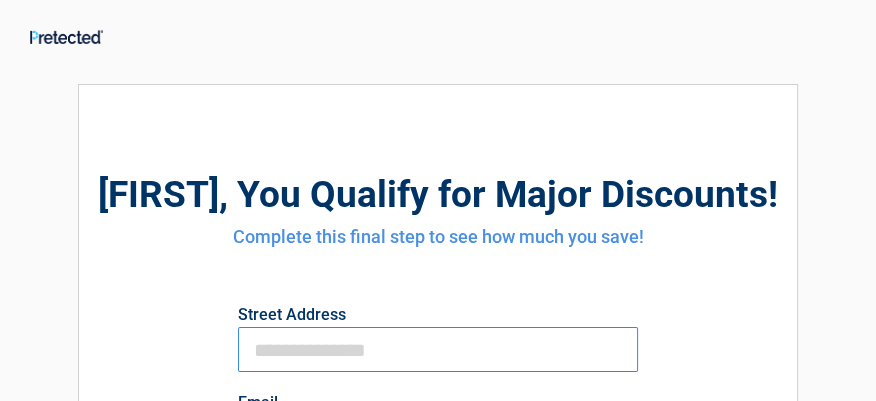 click on "First Name" at bounding box center (438, 349) 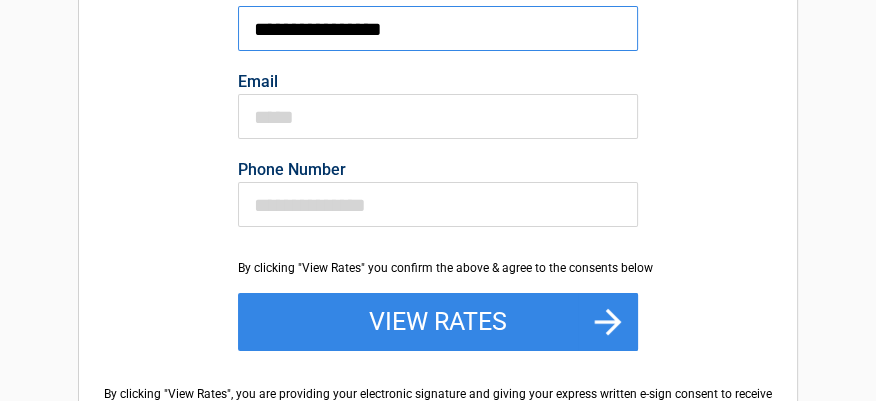scroll, scrollTop: 334, scrollLeft: 0, axis: vertical 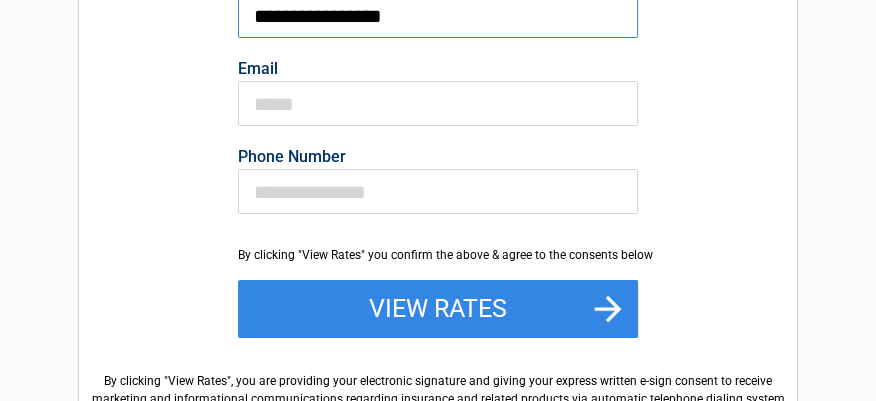 type on "**********" 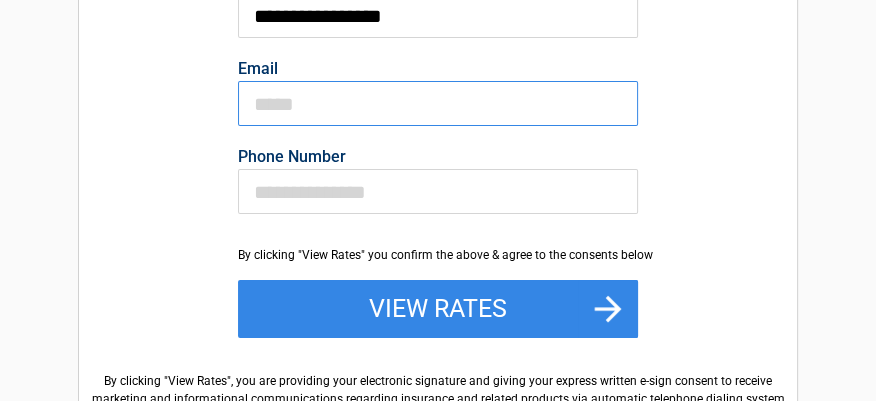 click on "Email" at bounding box center [438, 103] 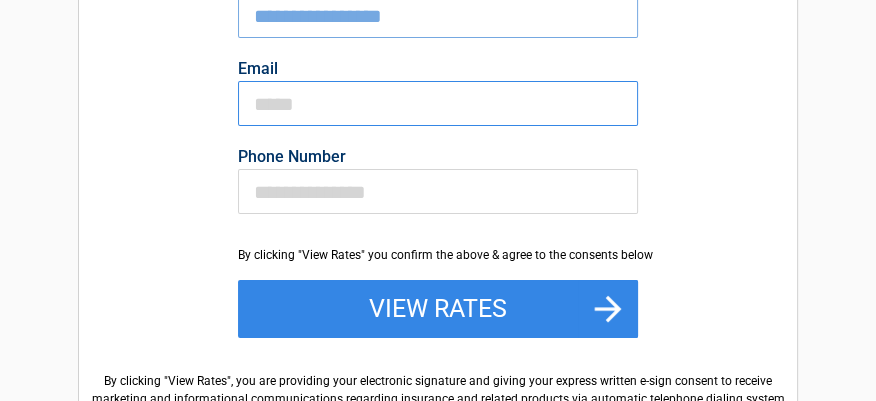 type on "**********" 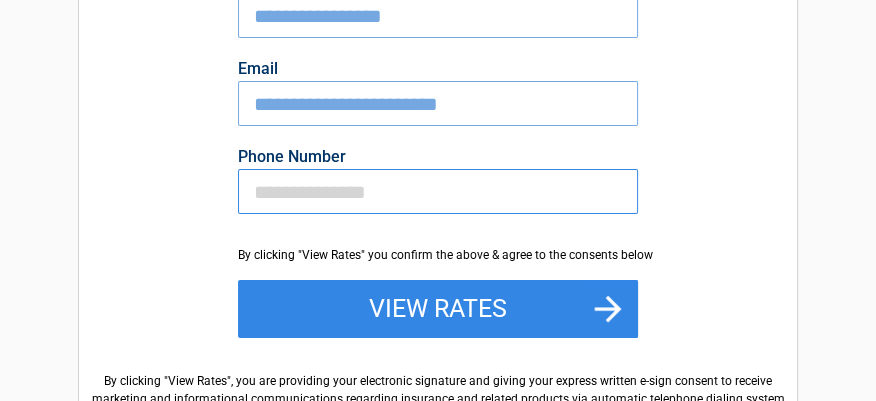 click on "Phone Number" at bounding box center [438, 191] 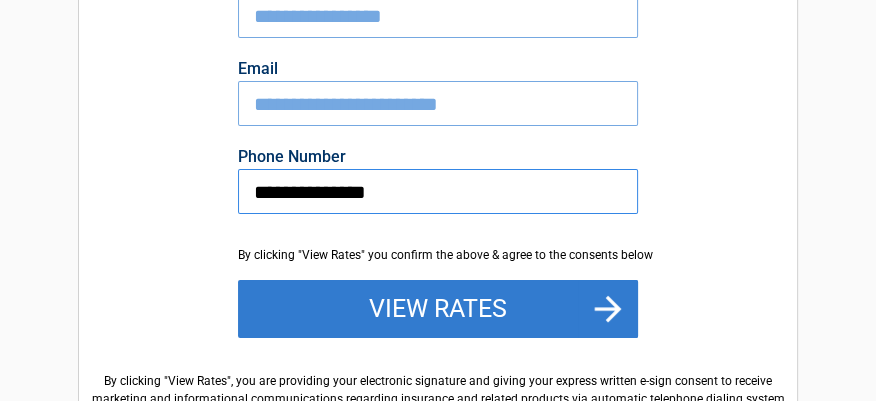 type on "**********" 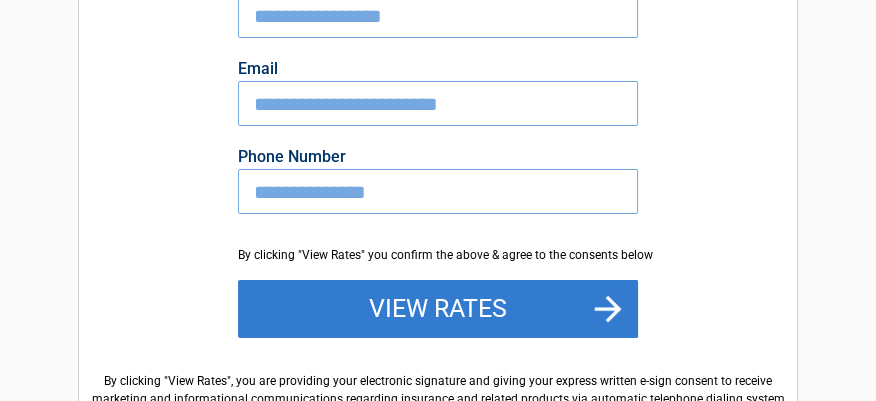 click on "View Rates" at bounding box center (438, 309) 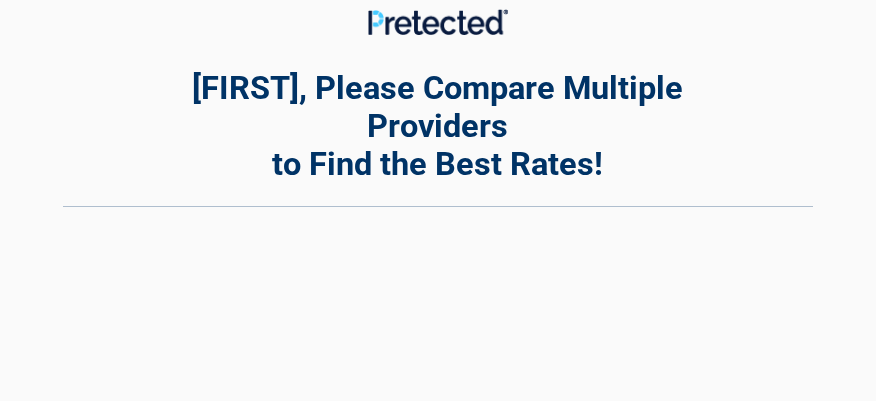 scroll, scrollTop: 0, scrollLeft: 0, axis: both 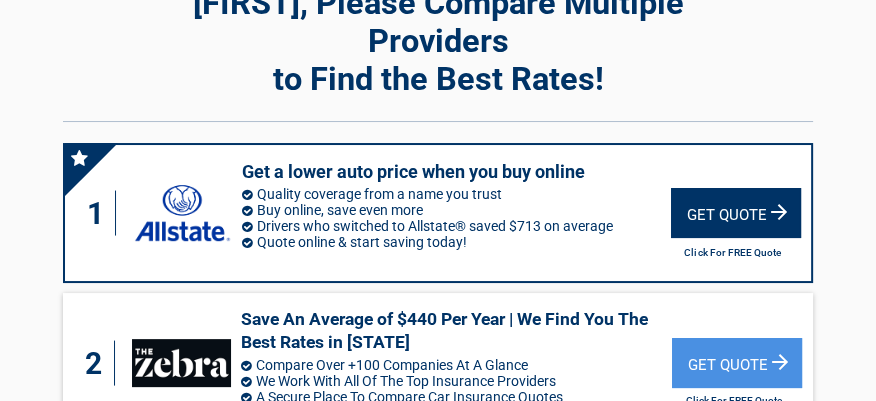 click on "Get Quote" at bounding box center [736, 213] 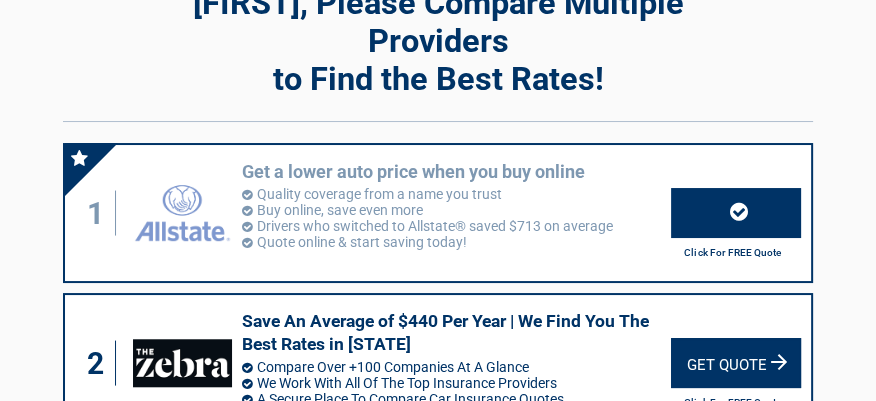 click on "Get Quote" at bounding box center [736, 363] 